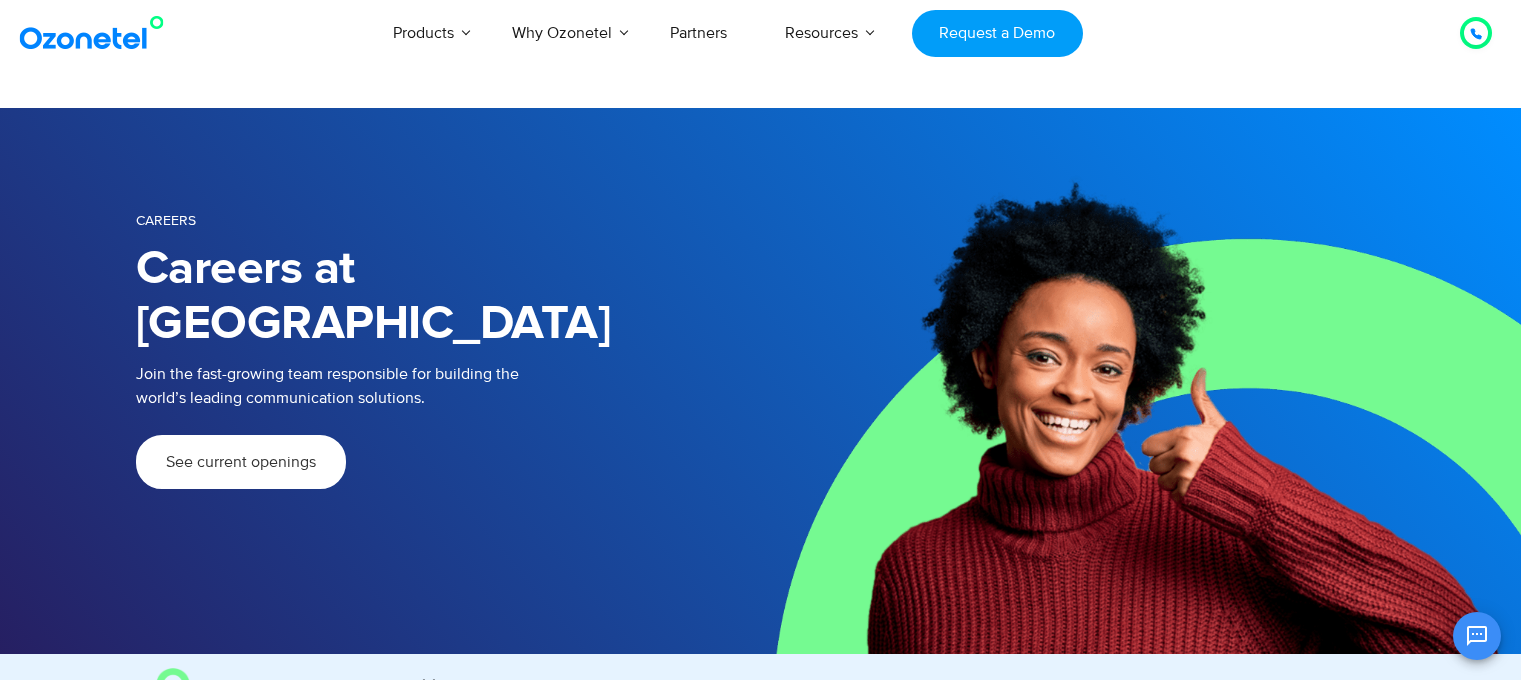 scroll, scrollTop: 0, scrollLeft: 0, axis: both 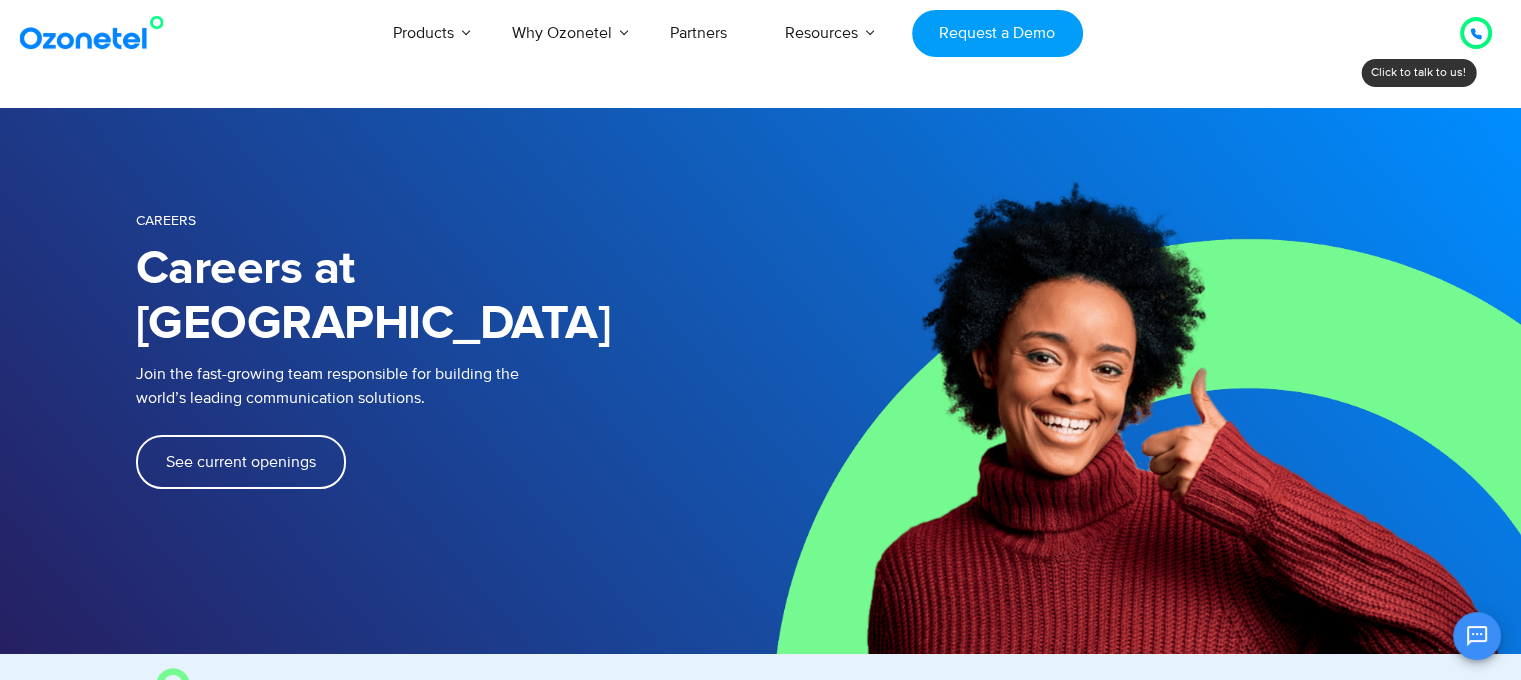 click on "See current openings" at bounding box center (241, 462) 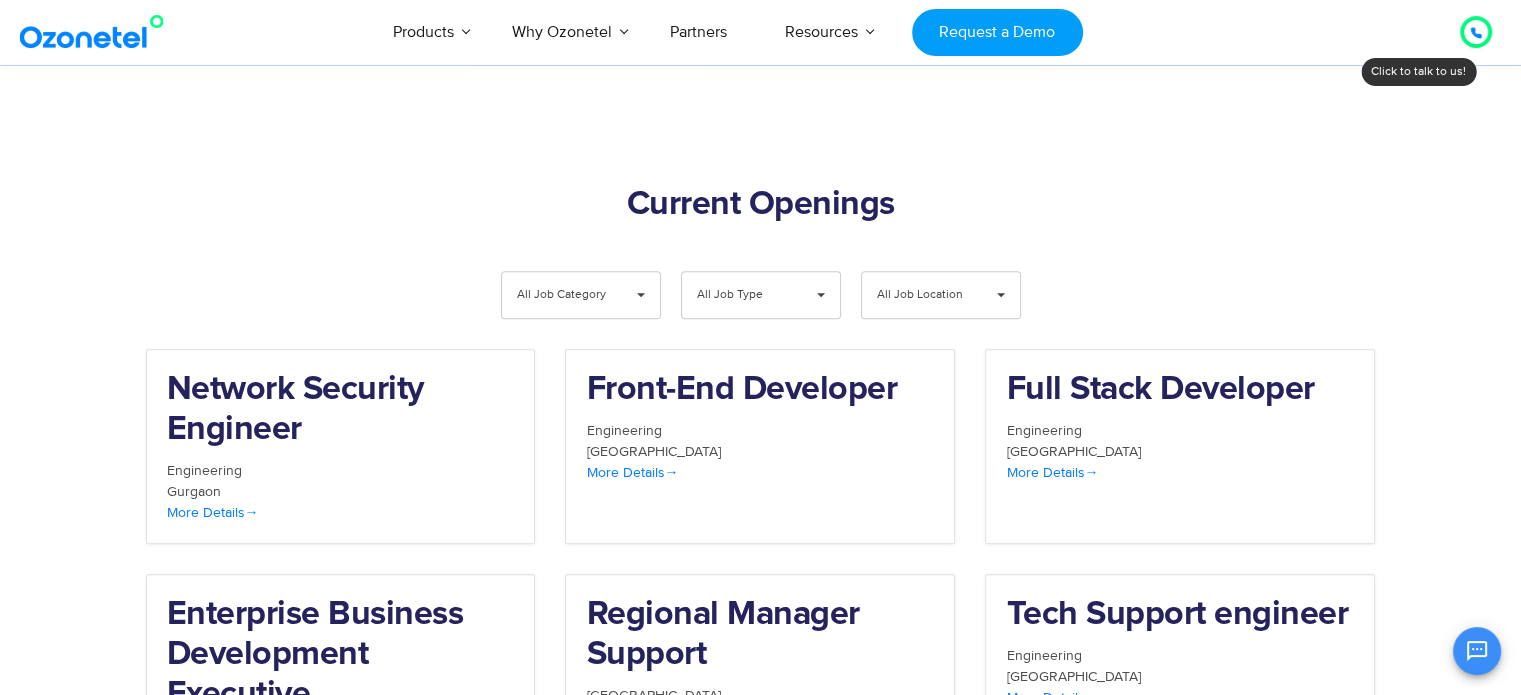 scroll, scrollTop: 2071, scrollLeft: 0, axis: vertical 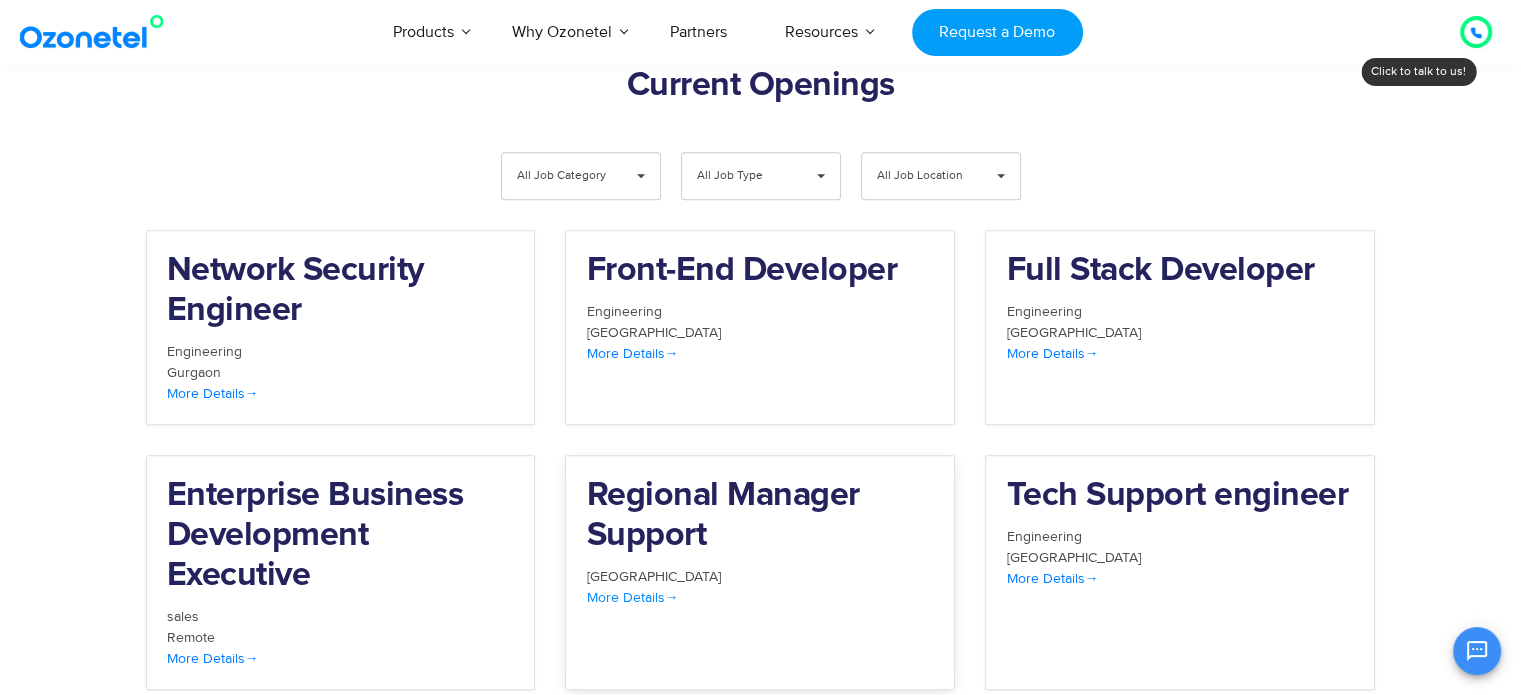 click on "Regional Manager Support" at bounding box center [760, 516] 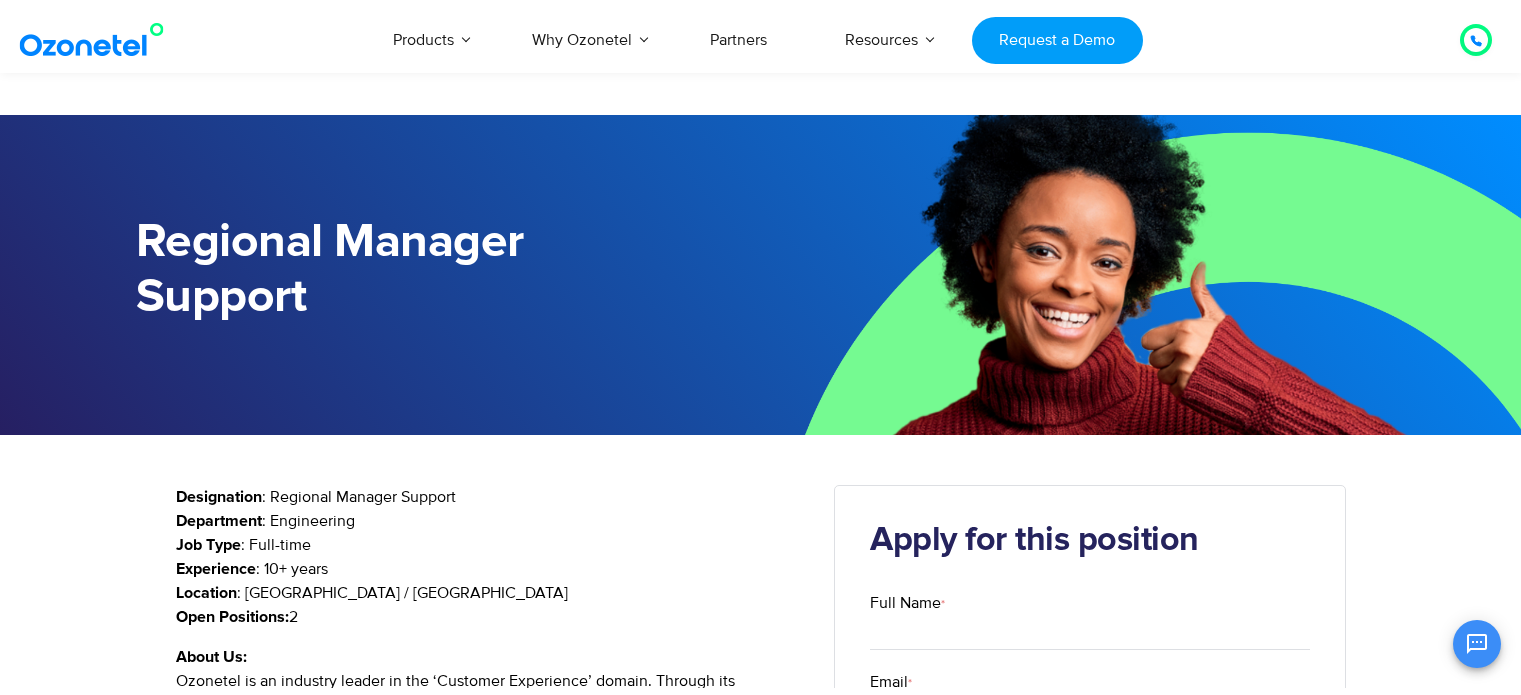 scroll, scrollTop: 312, scrollLeft: 0, axis: vertical 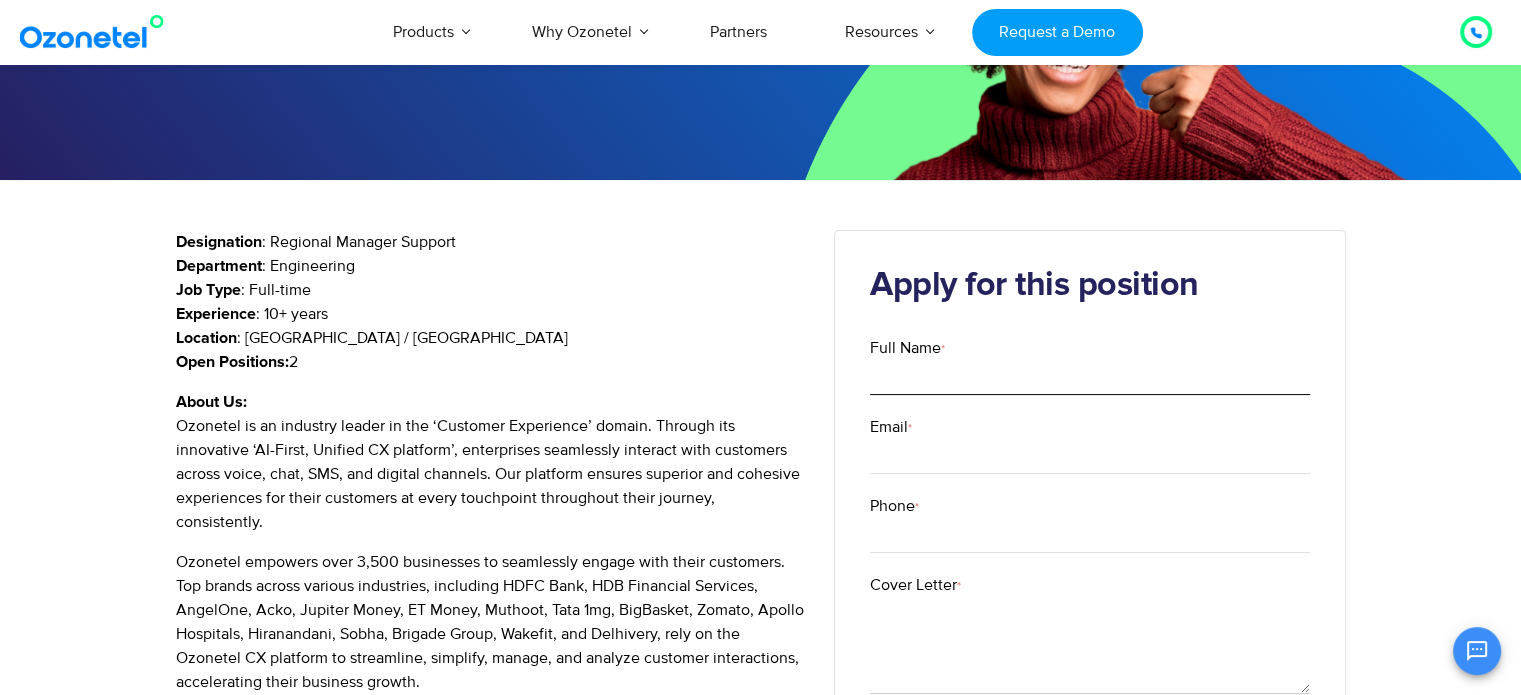 click on "Full Name  *" at bounding box center [1090, 377] 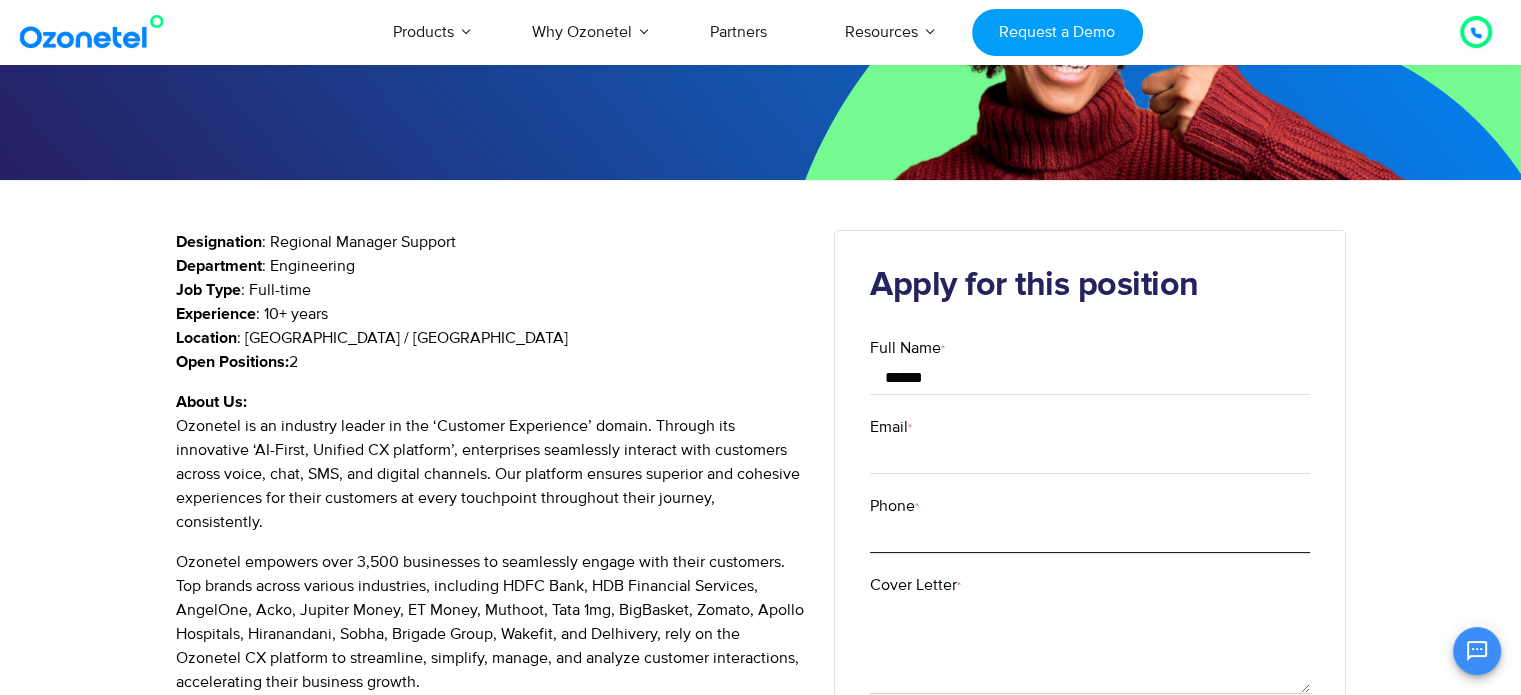 type on "**********" 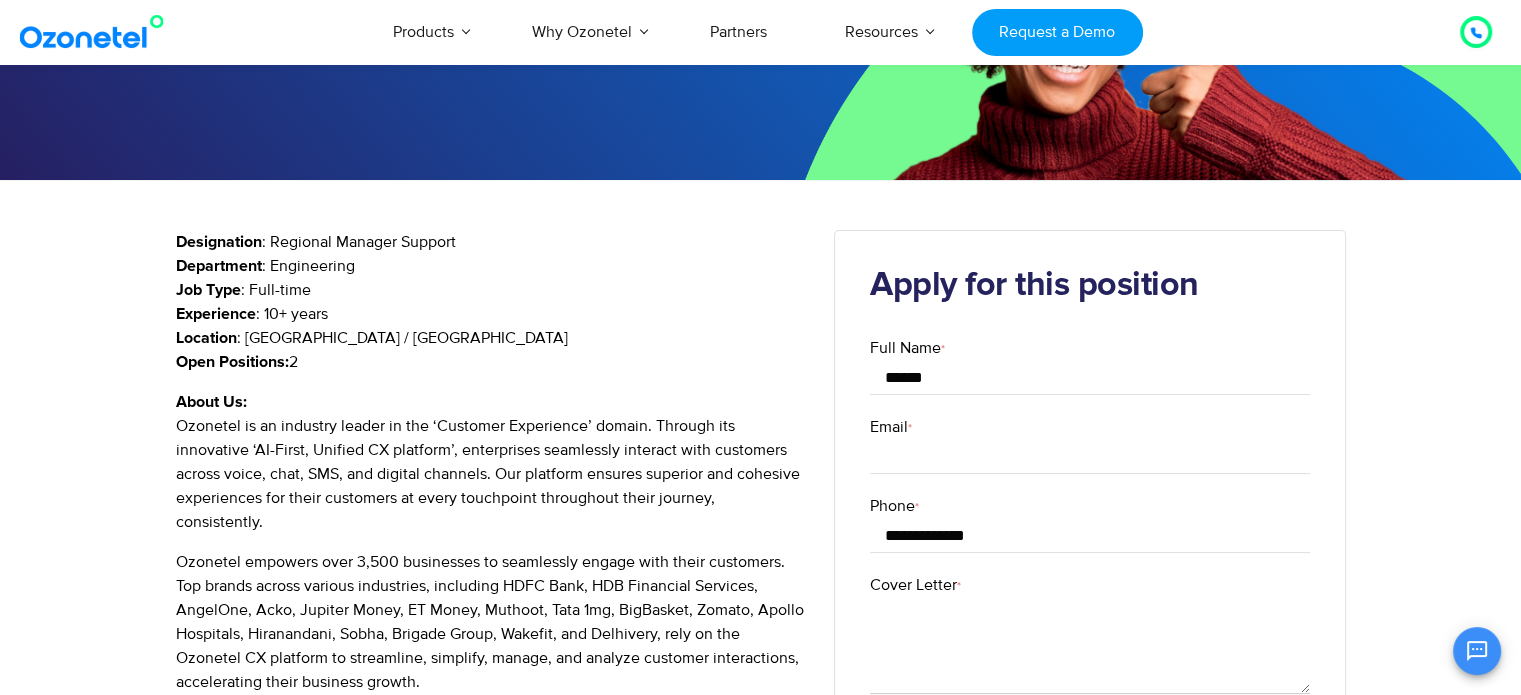 click on "Email  *" at bounding box center [1090, 427] 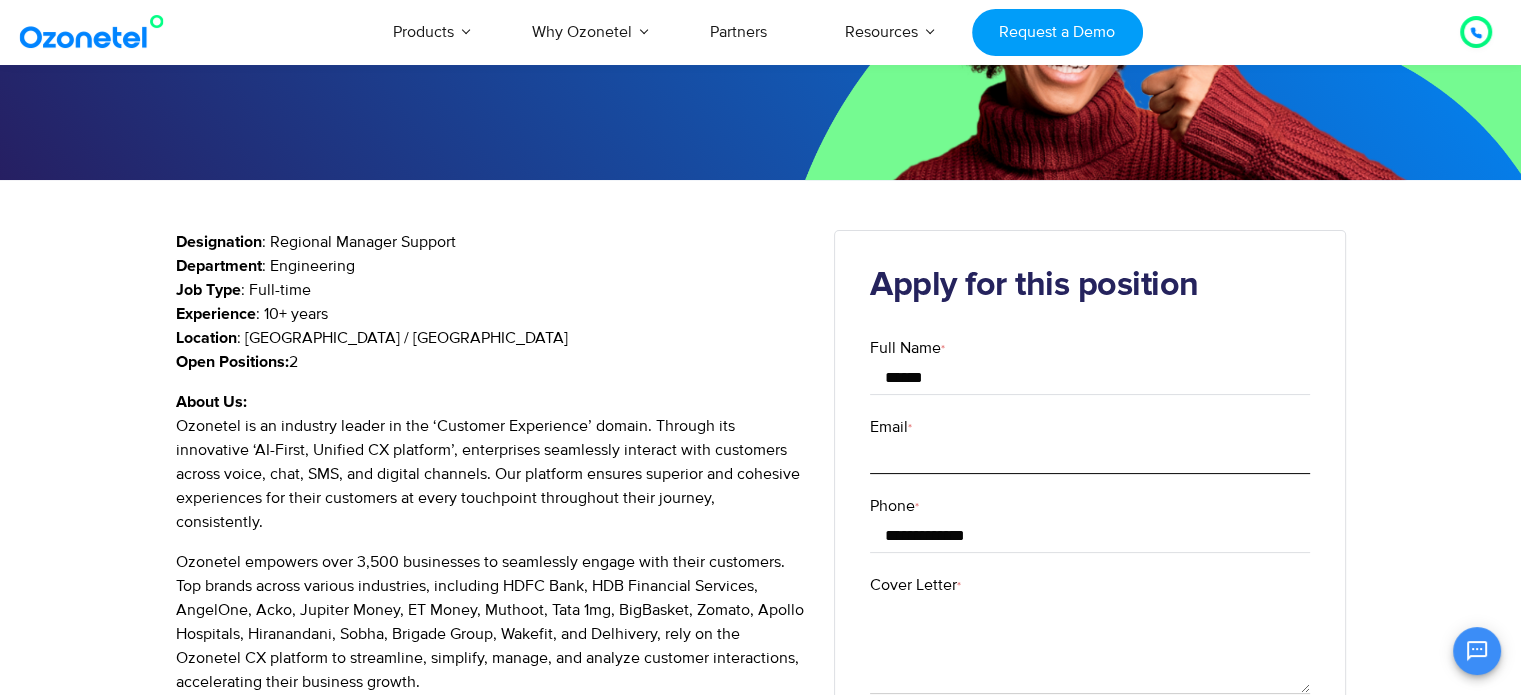 click on "Email  *" at bounding box center (1090, 456) 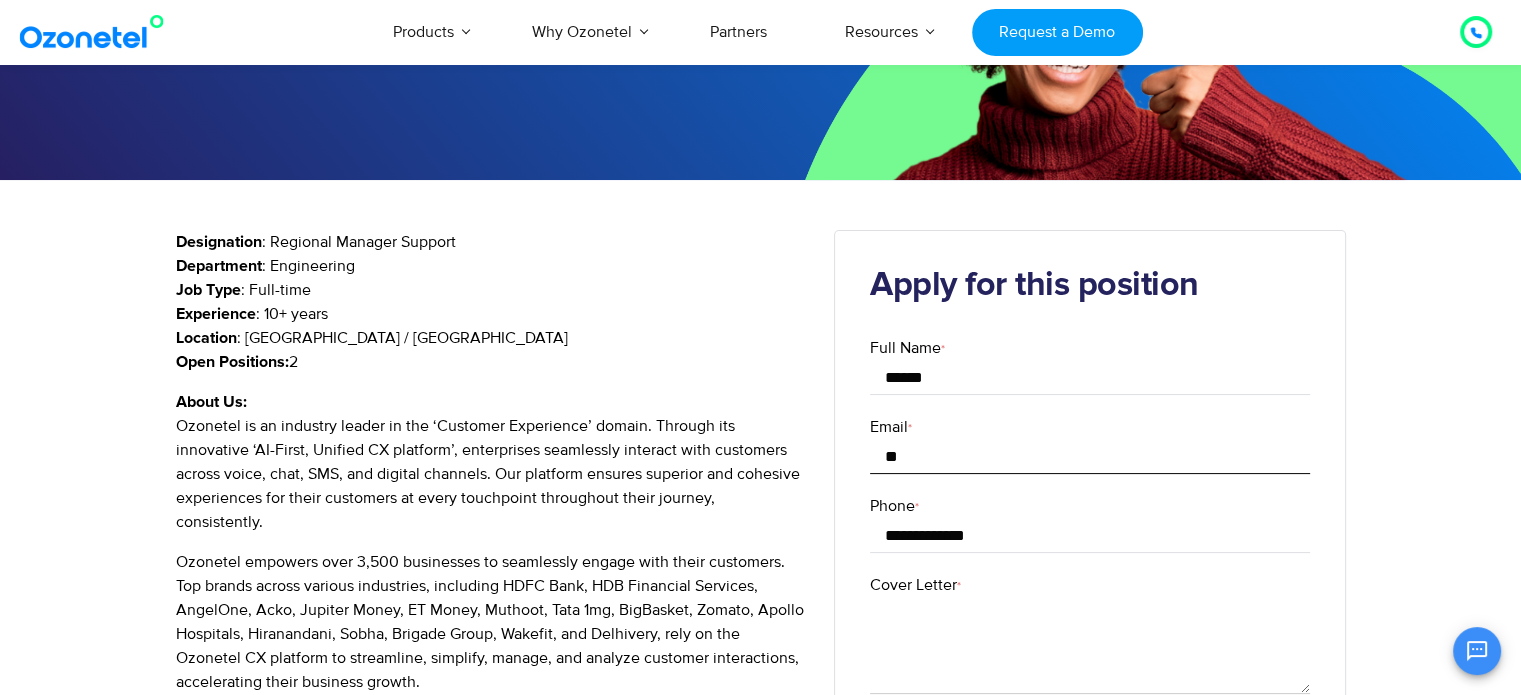 type on "*" 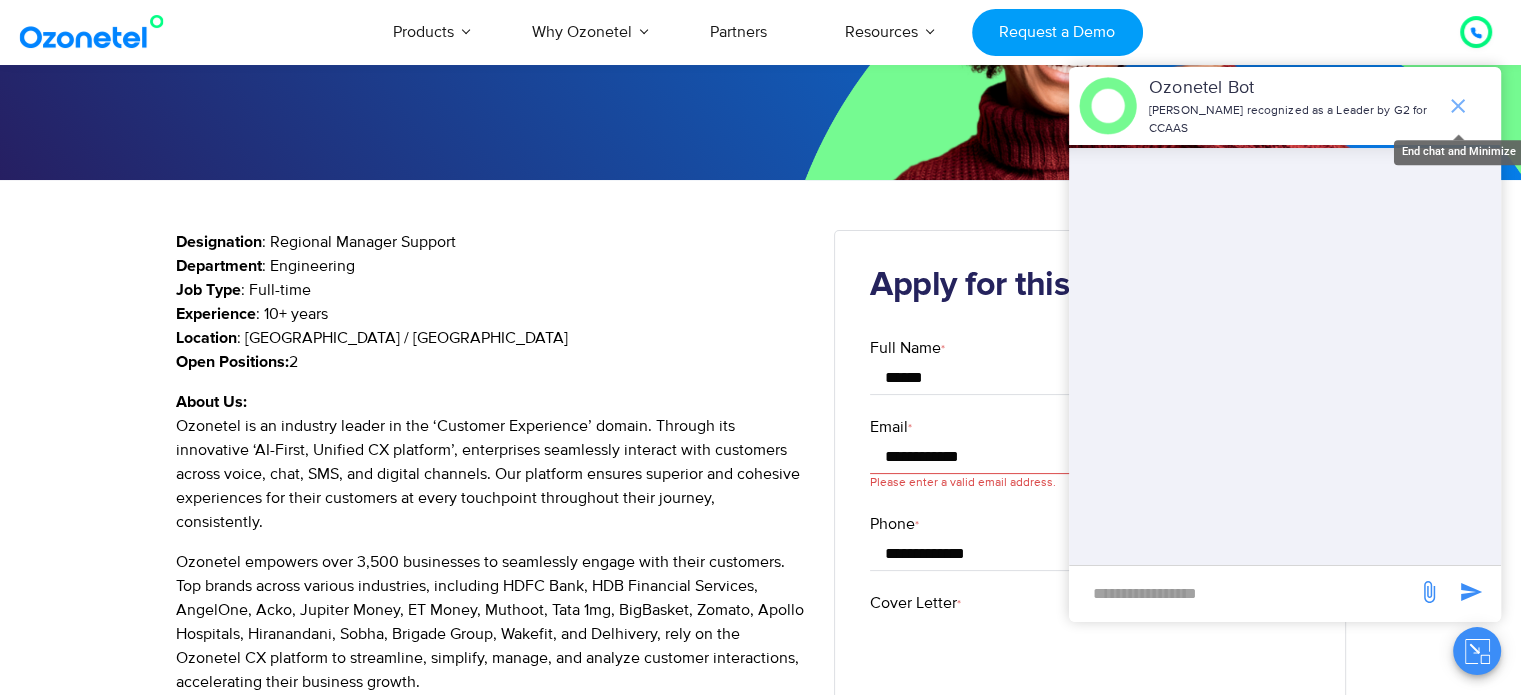 click 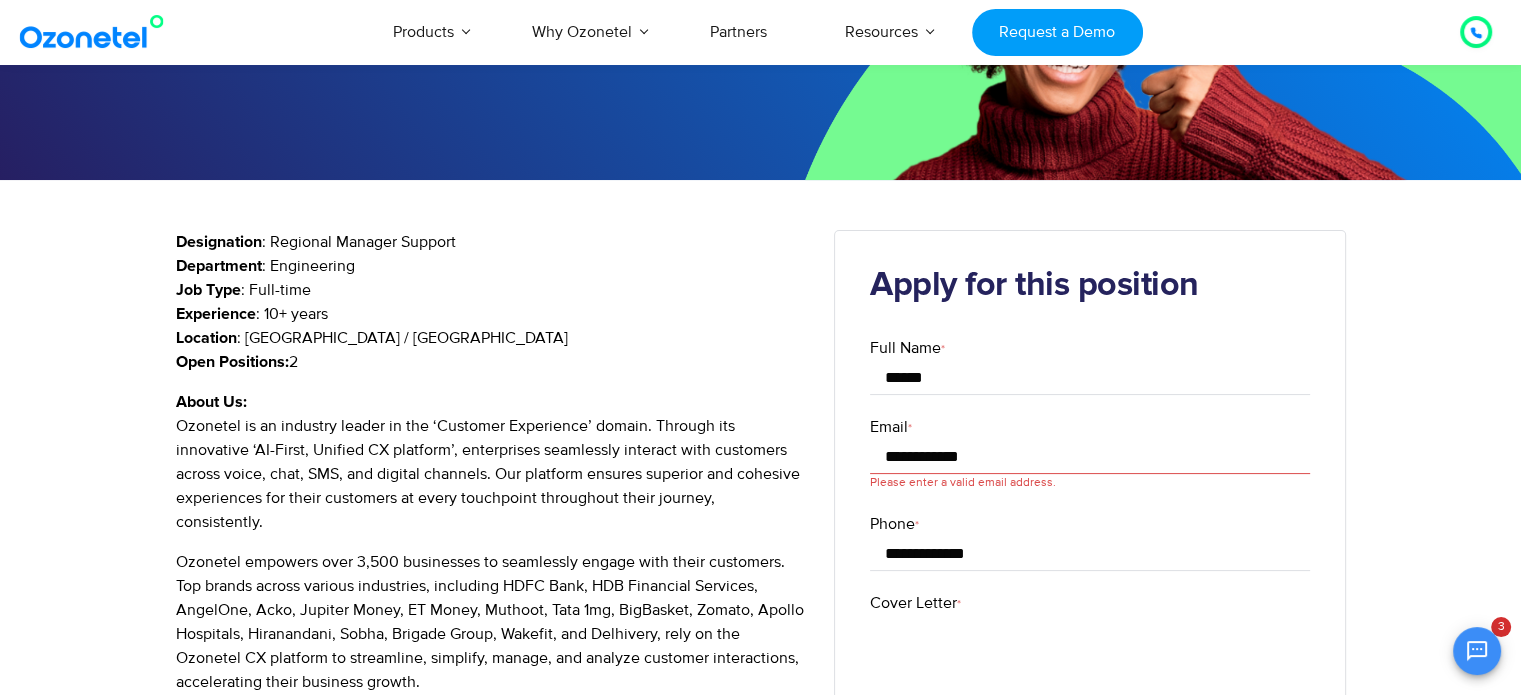 scroll, scrollTop: 292, scrollLeft: 0, axis: vertical 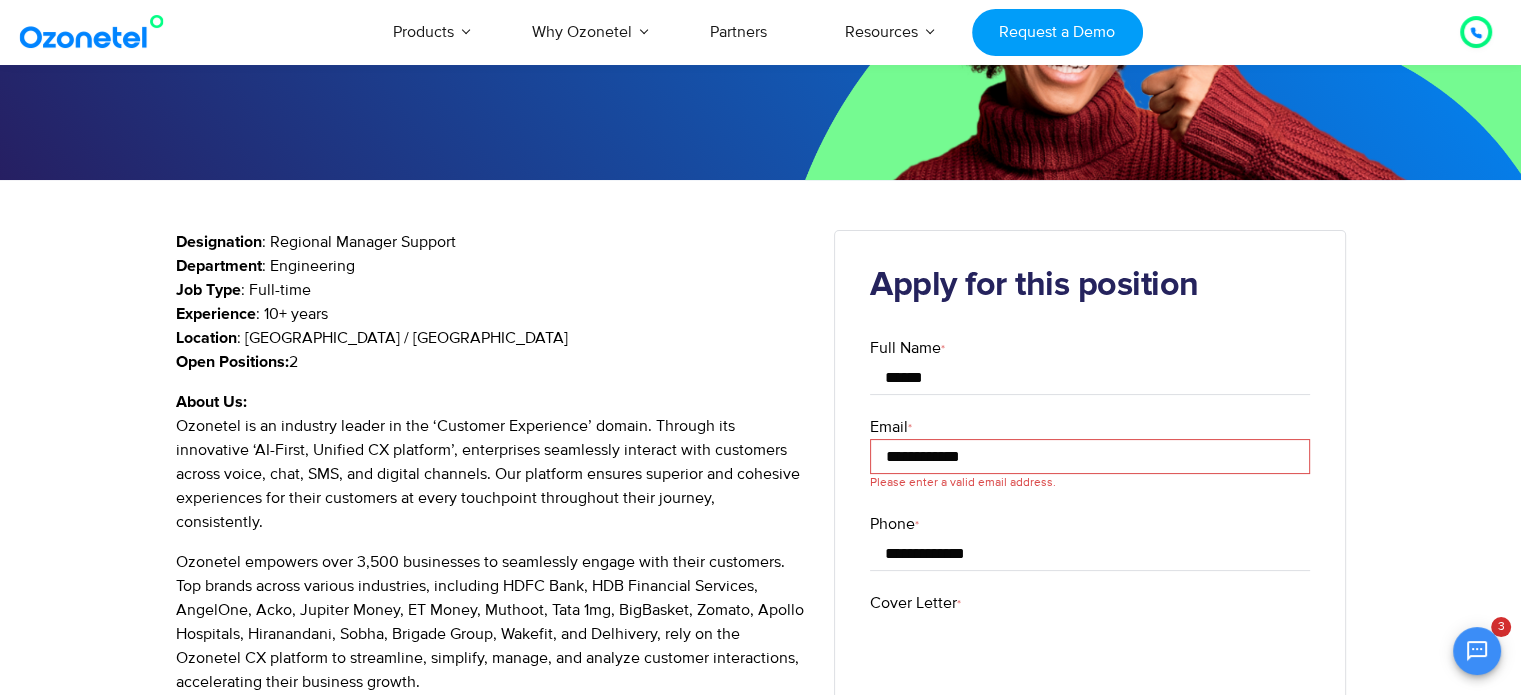 click on "**********" at bounding box center [1090, 456] 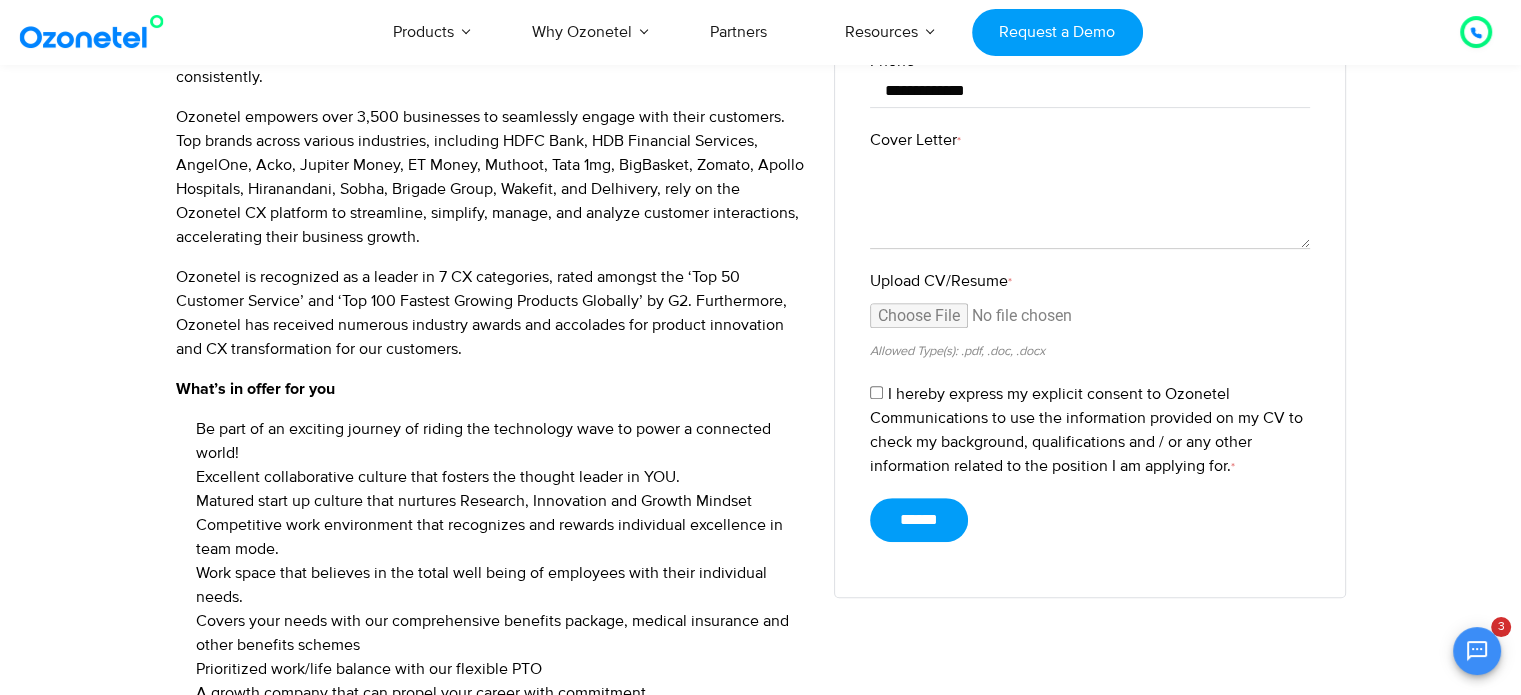 scroll, scrollTop: 695, scrollLeft: 0, axis: vertical 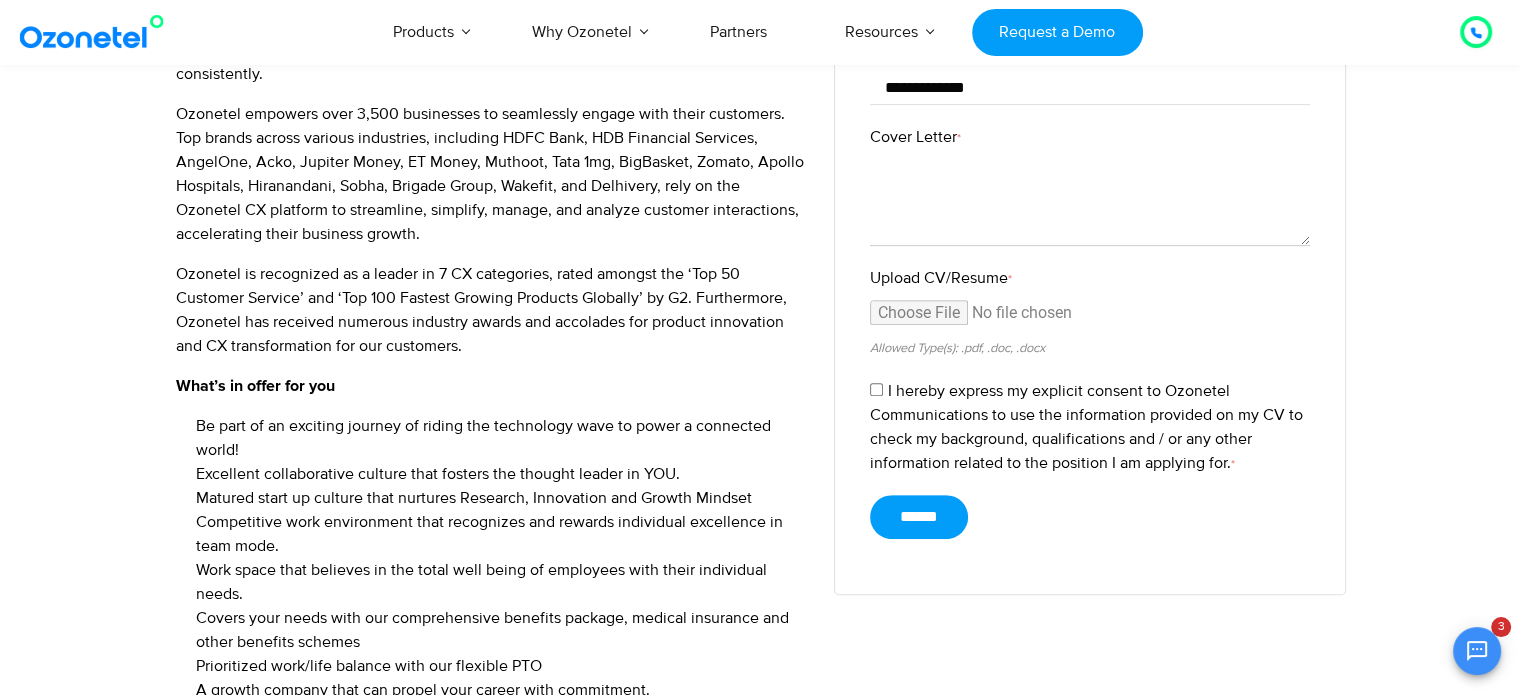 type on "**********" 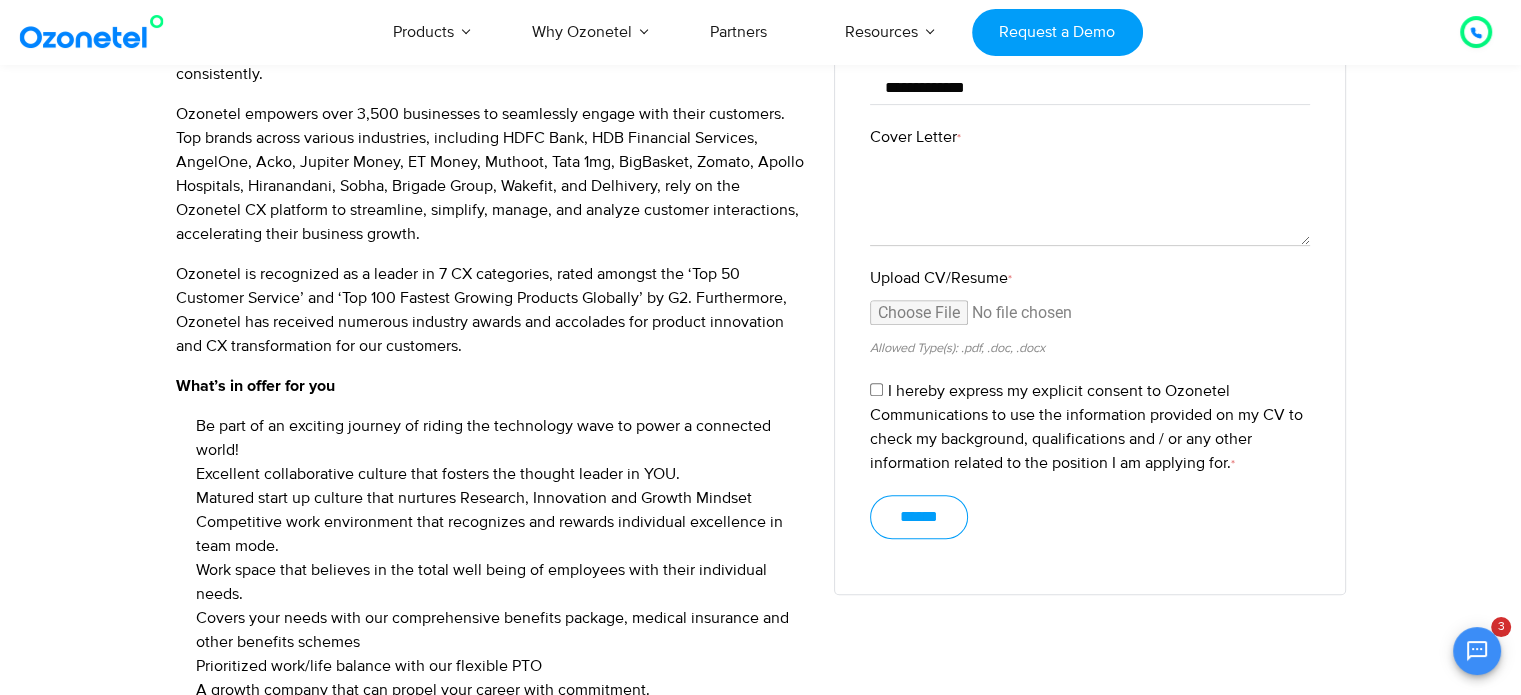 click on "******" at bounding box center (919, 517) 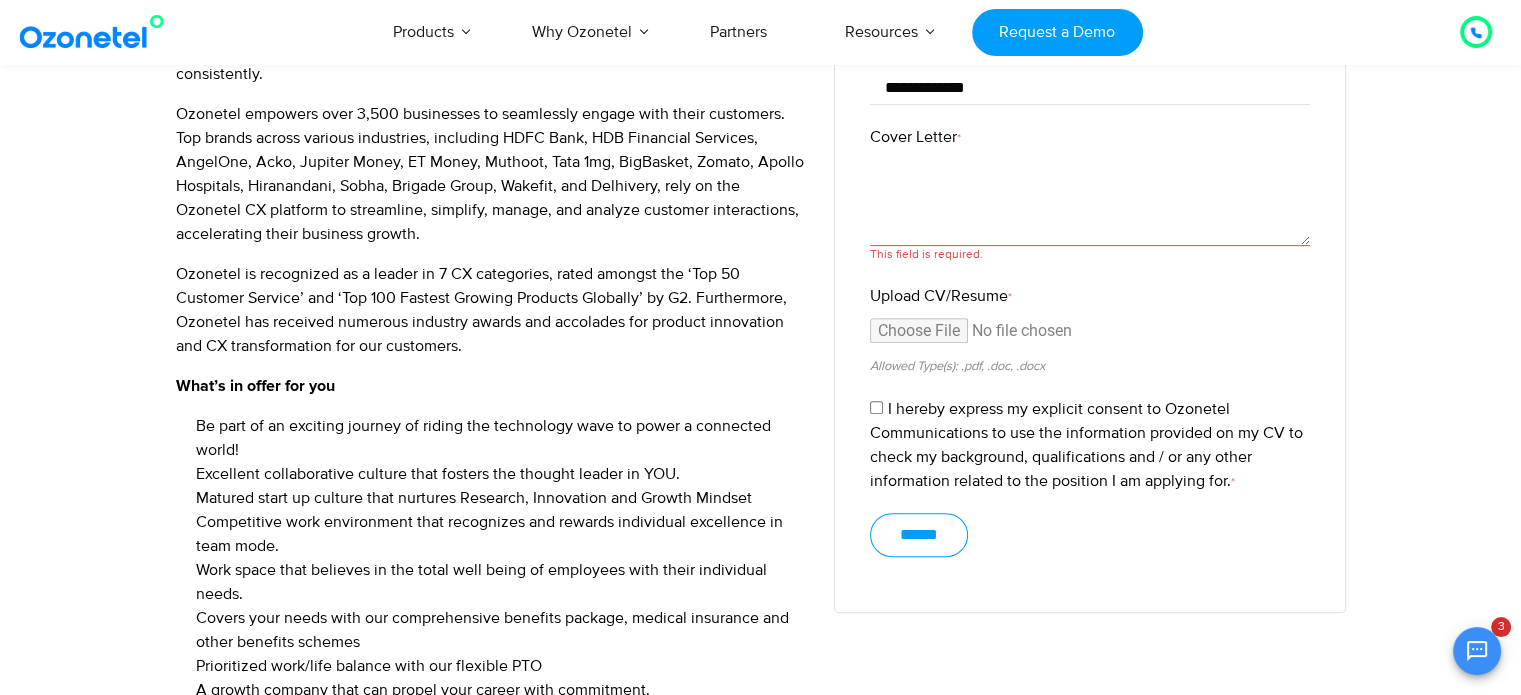 click on "******" at bounding box center (919, 535) 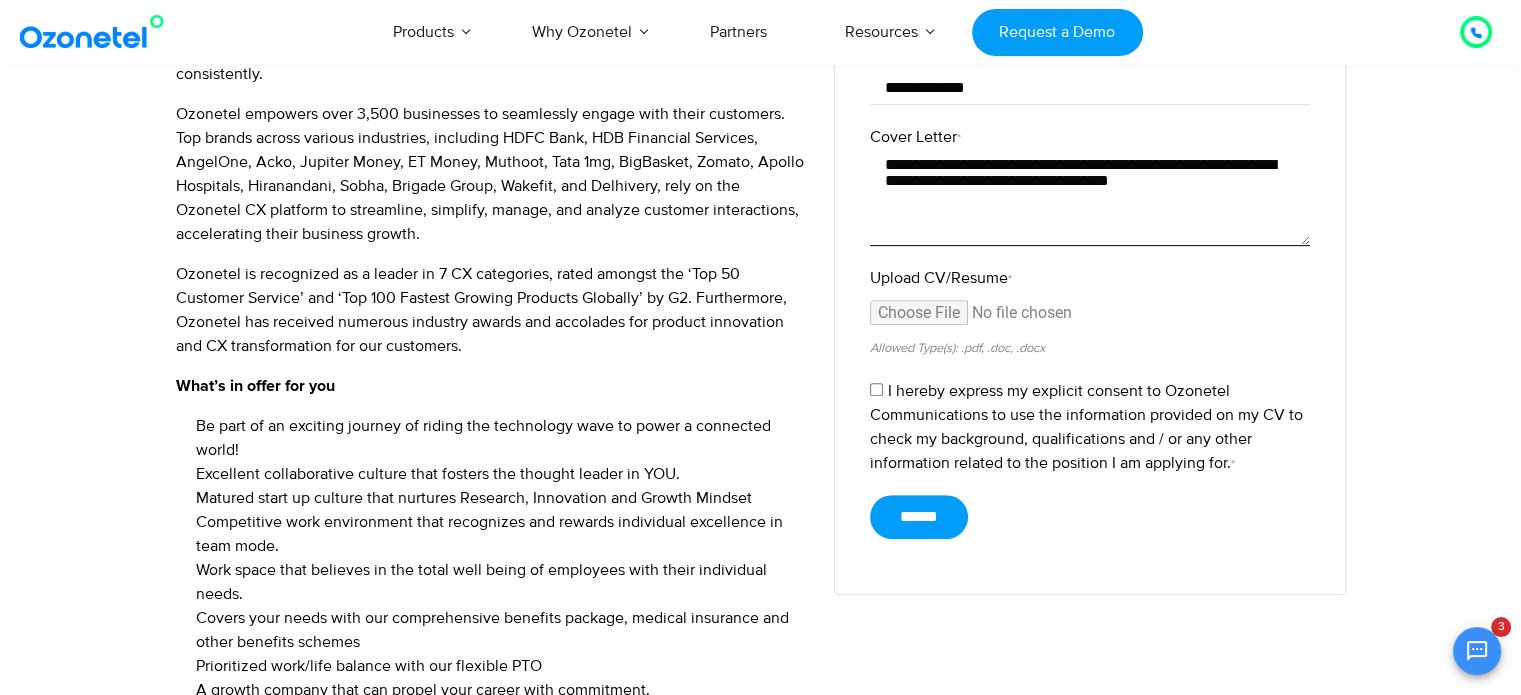 type on "**********" 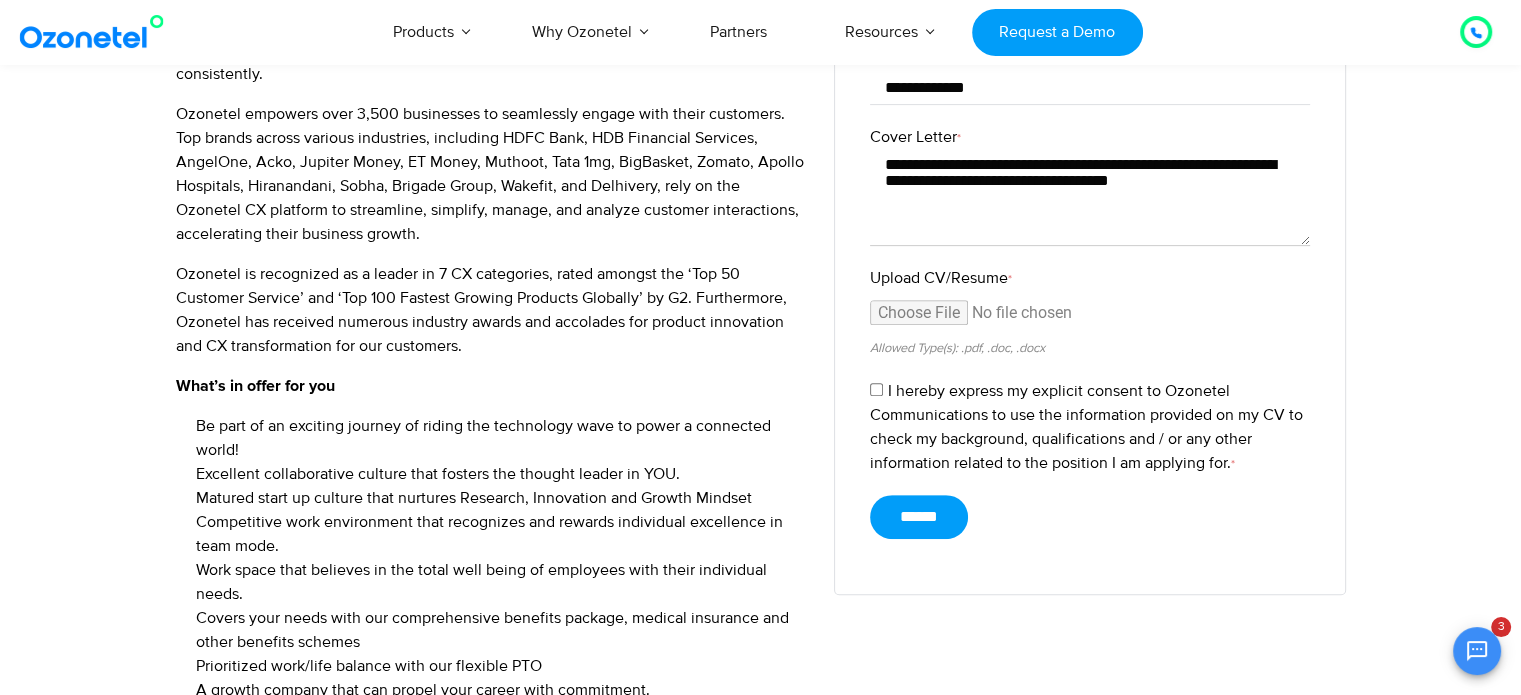 click on "**********" at bounding box center [1090, 188] 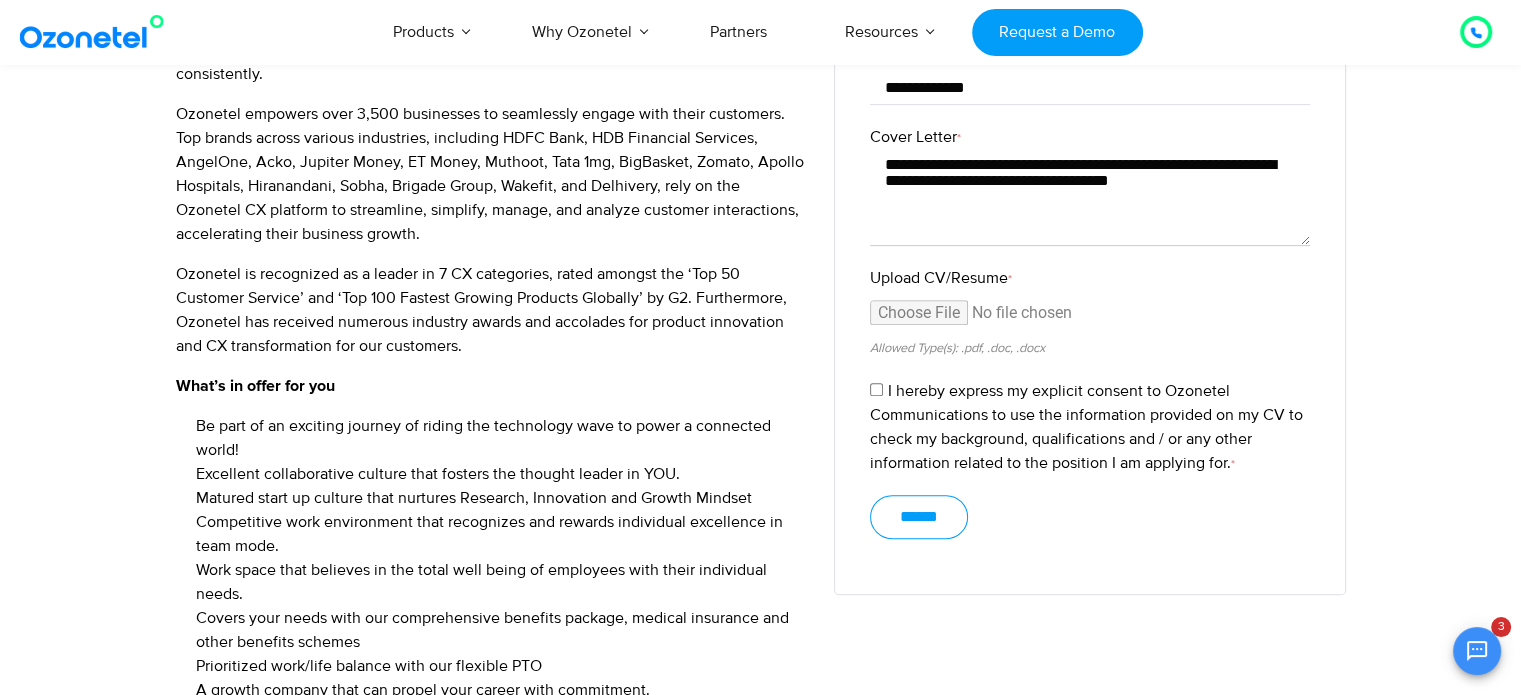 click on "******" at bounding box center (919, 517) 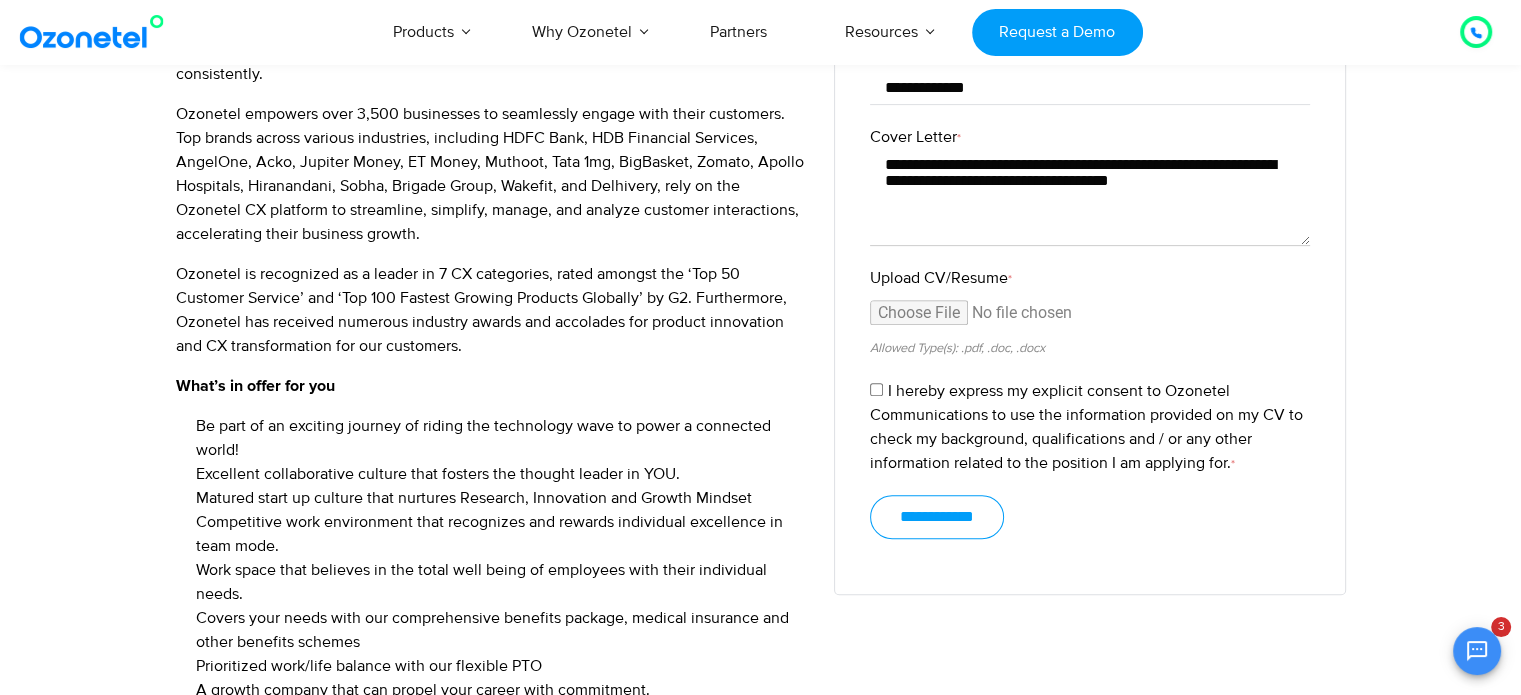 type on "******" 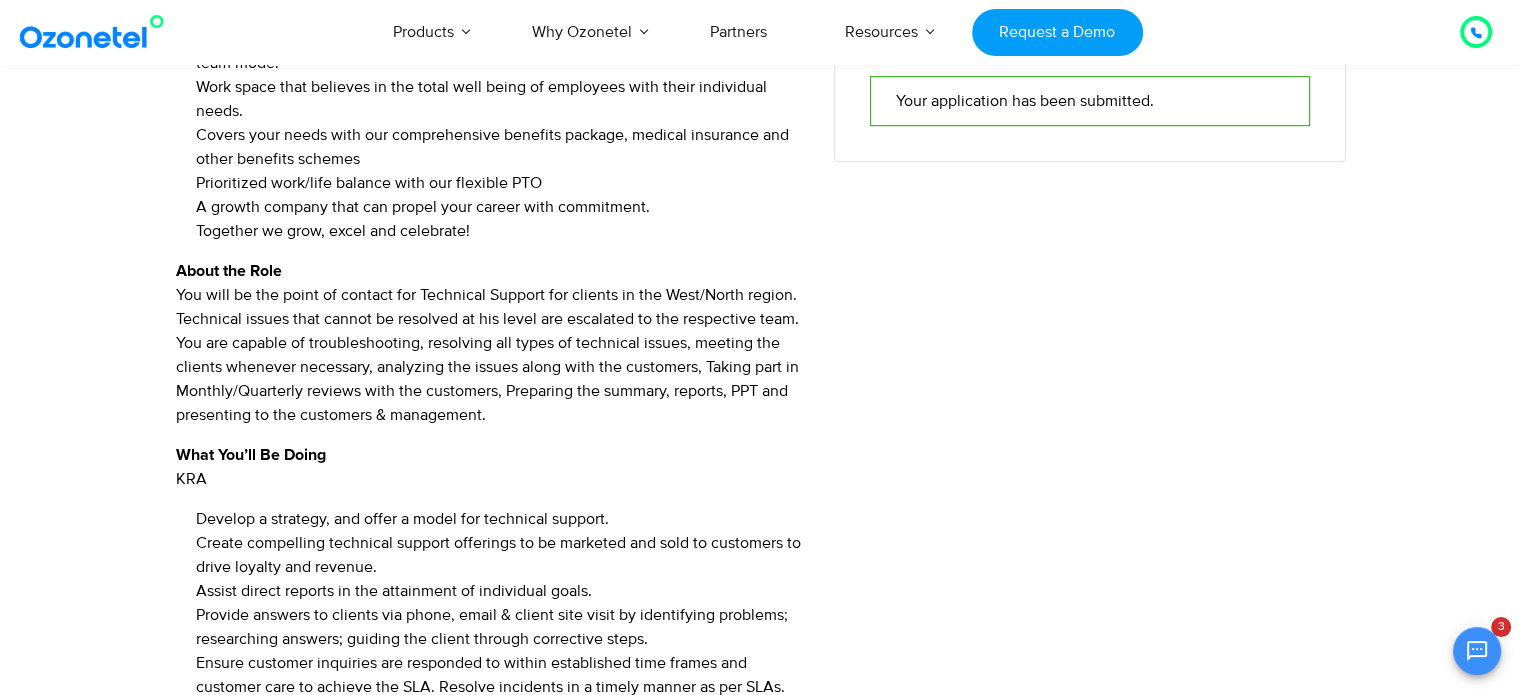scroll, scrollTop: 1179, scrollLeft: 0, axis: vertical 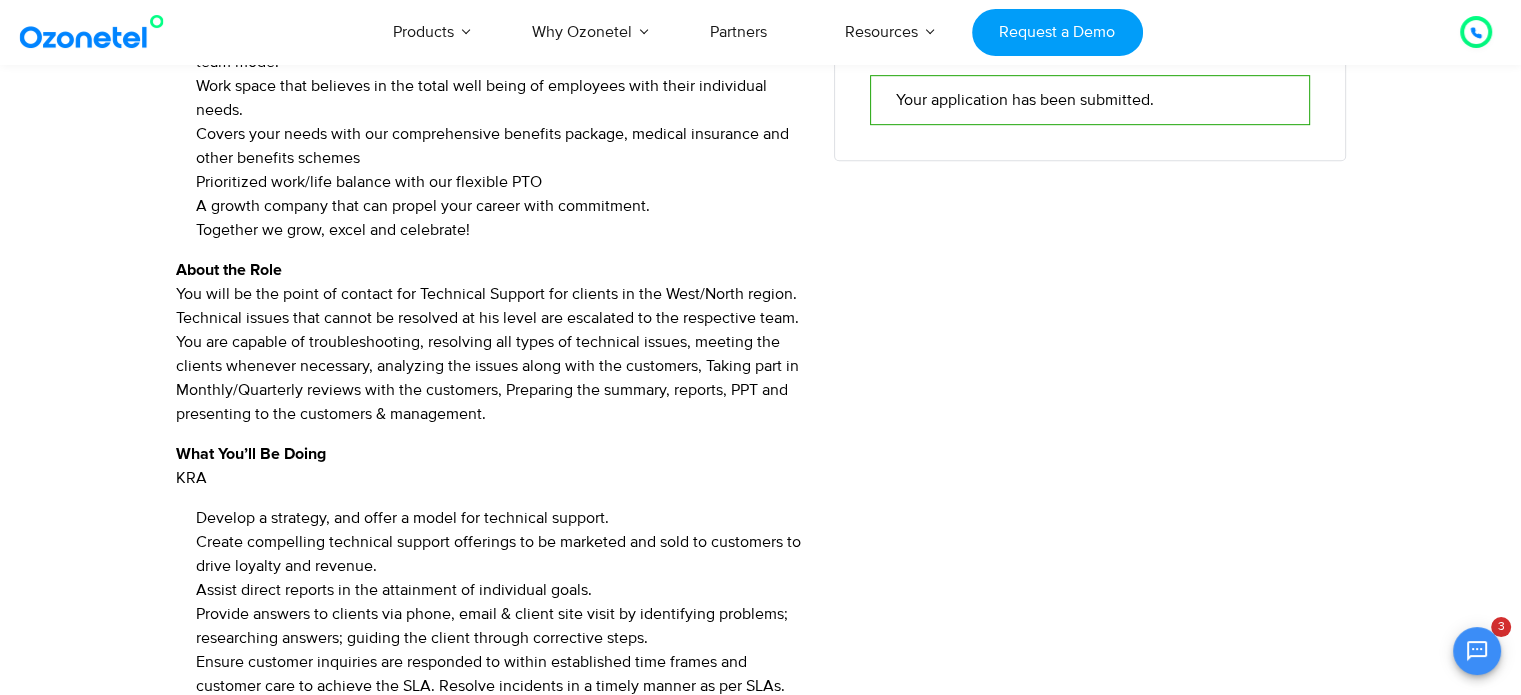 click on "About the Role
You will be the point of contact for Technical Support for clients in the West/North region. Technical issues that cannot be resolved at his level are escalated to the respective team. You are capable of troubleshooting, resolving all types of technical issues, meeting the clients whenever necessary, analyzing the issues along with the customers, Taking part in Monthly/Quarterly reviews with the customers, Preparing the summary, reports, PPT and presenting to the customers & management." at bounding box center (490, 342) 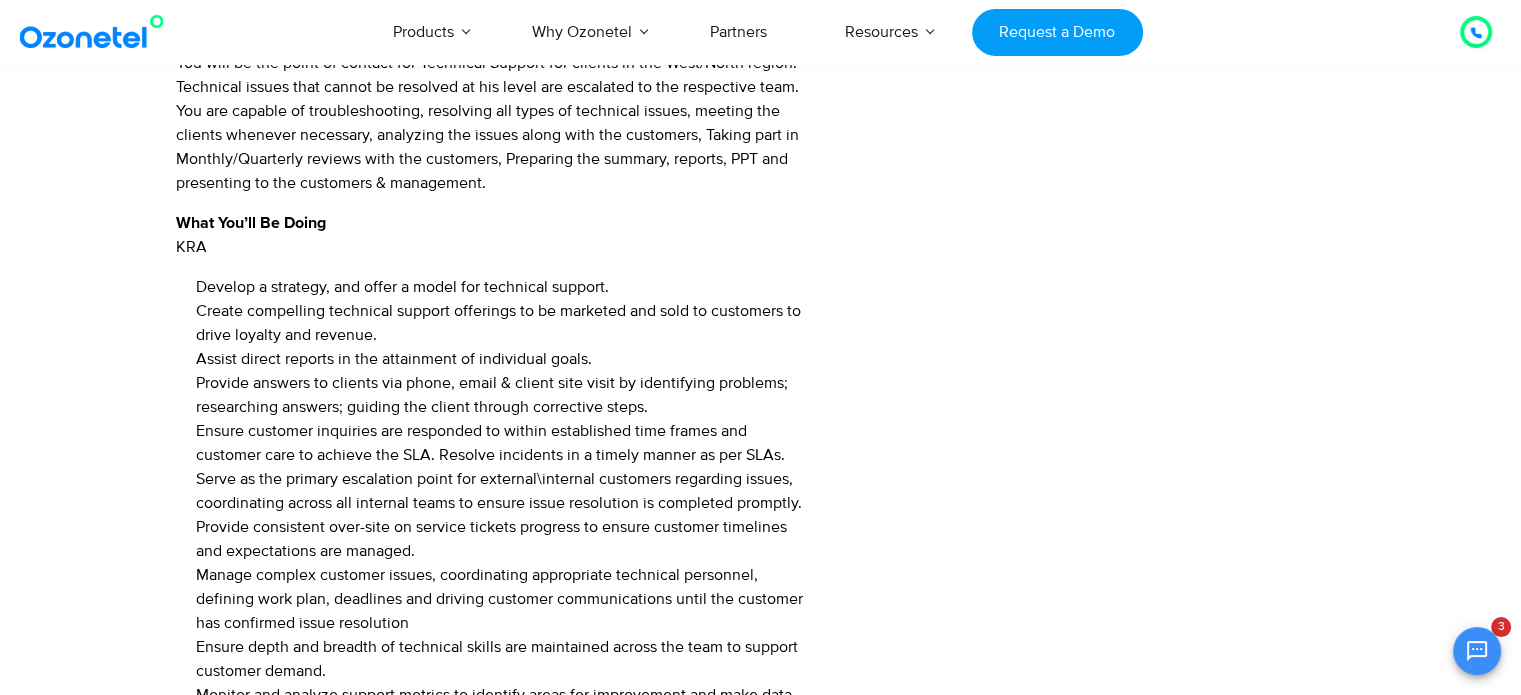 scroll, scrollTop: 1412, scrollLeft: 0, axis: vertical 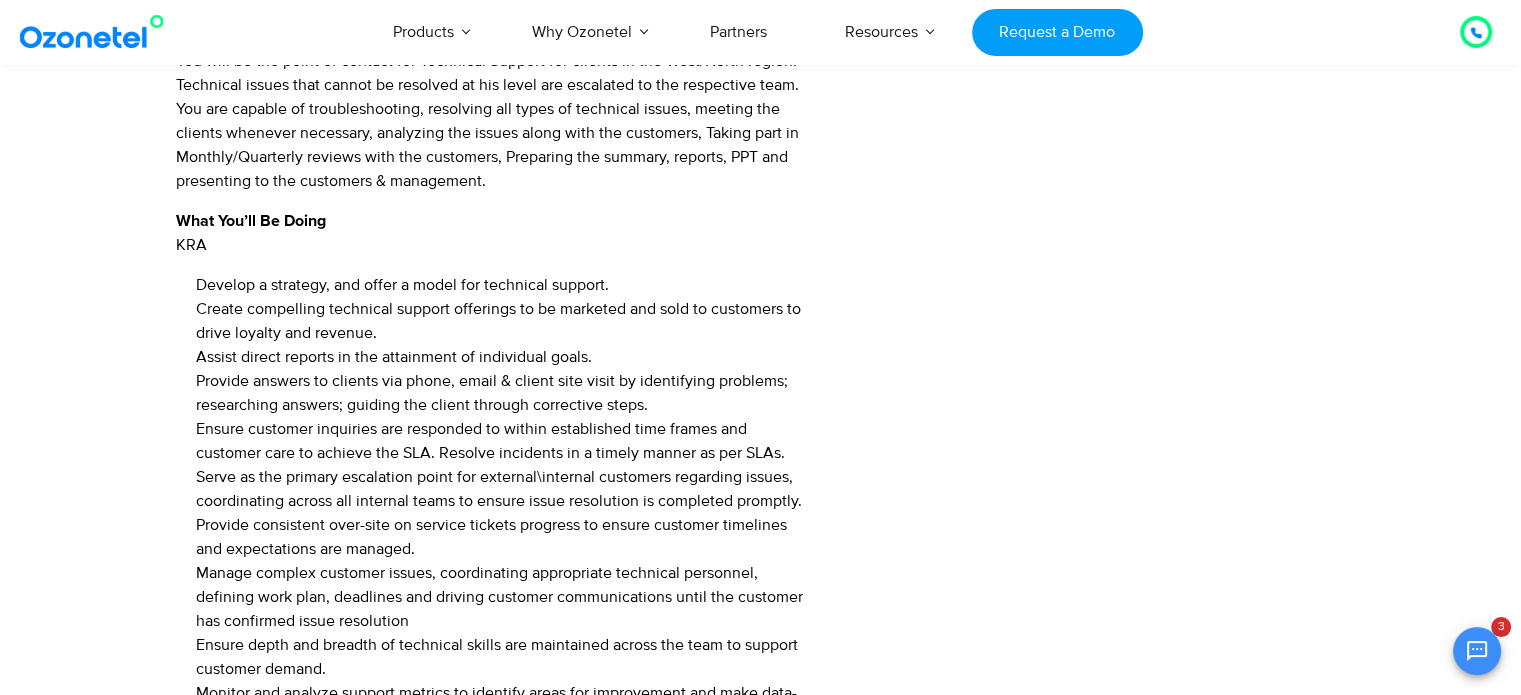 drag, startPoint x: 444, startPoint y: 258, endPoint x: 277, endPoint y: 367, distance: 199.42416 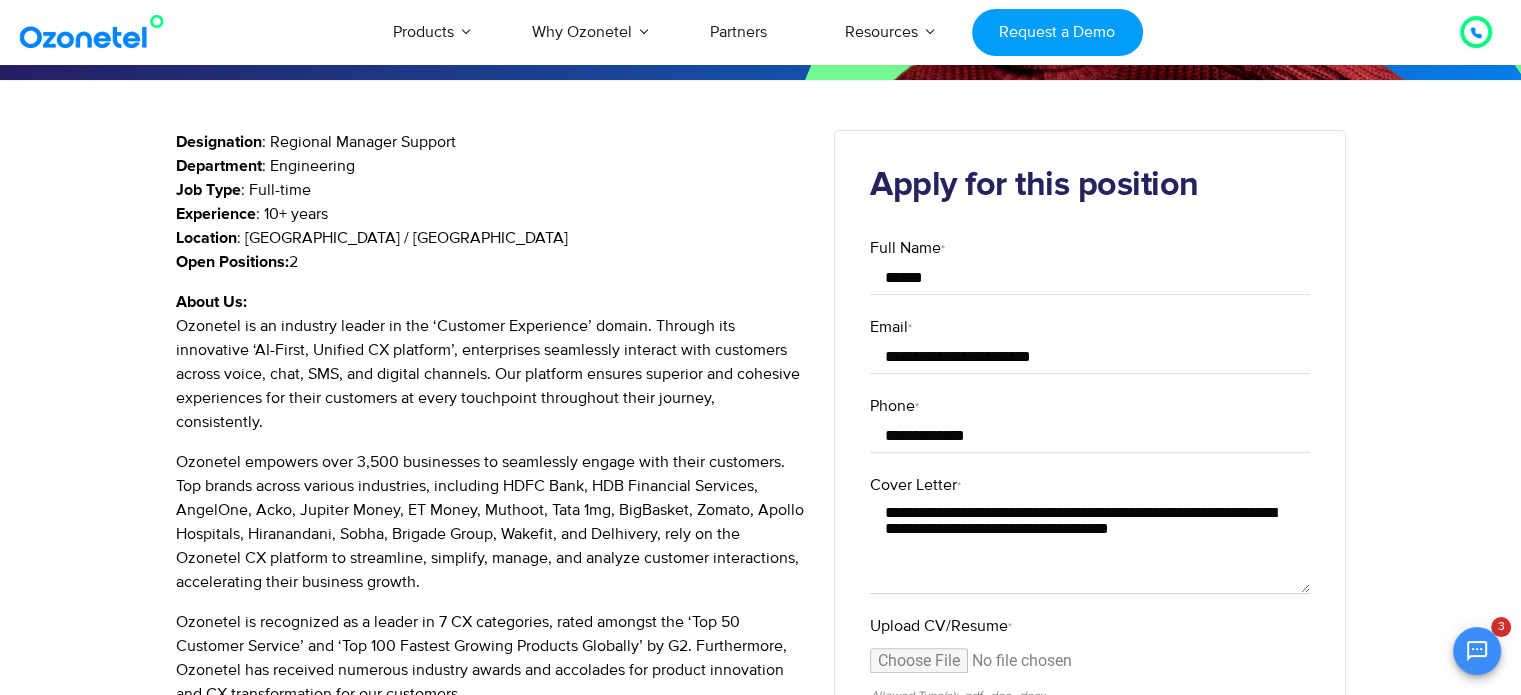 scroll, scrollTop: 346, scrollLeft: 0, axis: vertical 